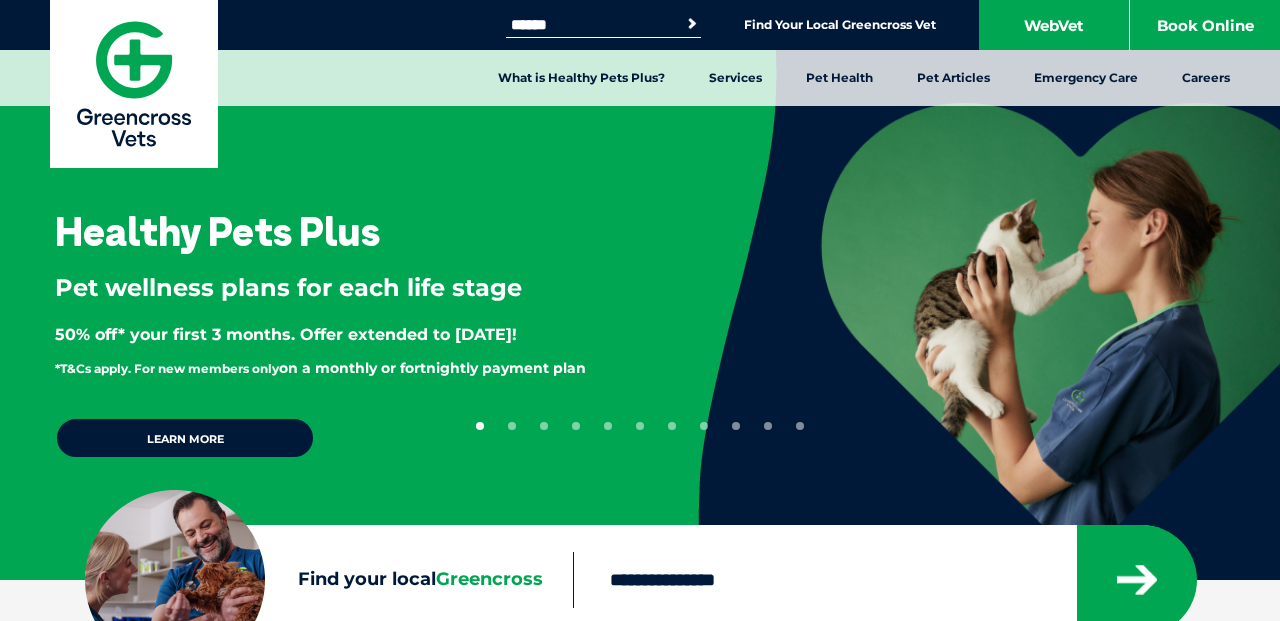 scroll, scrollTop: 420, scrollLeft: 0, axis: vertical 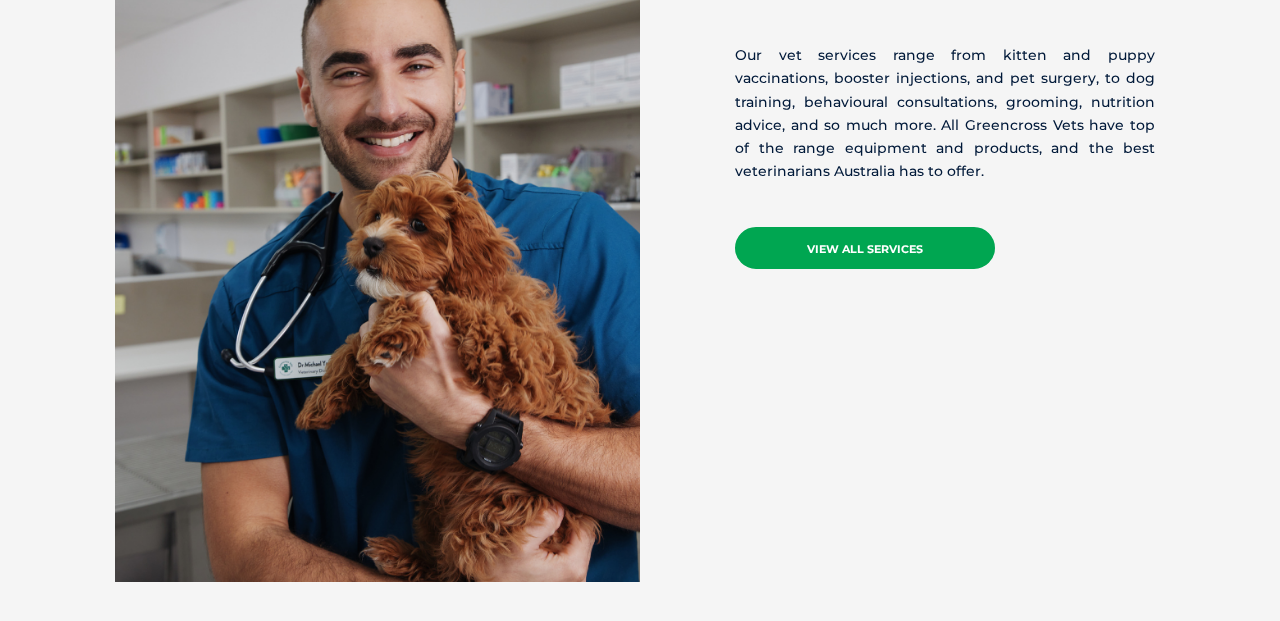 click on "VIEW ALL SERVICES" at bounding box center (865, 248) 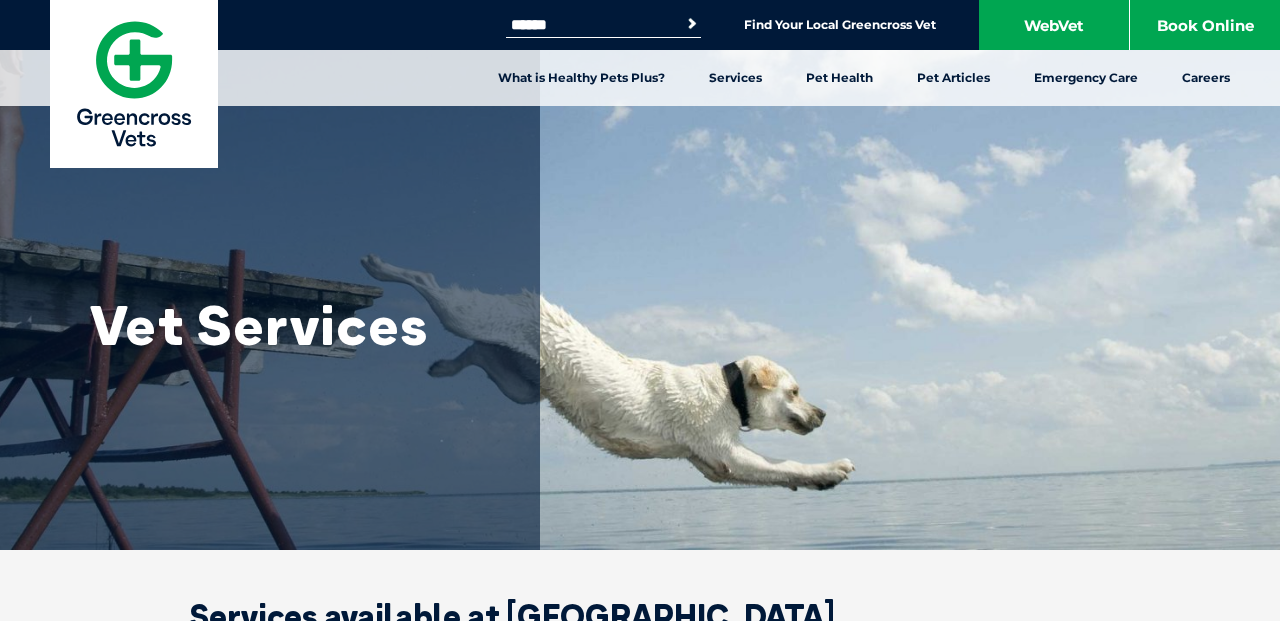 scroll, scrollTop: 0, scrollLeft: 0, axis: both 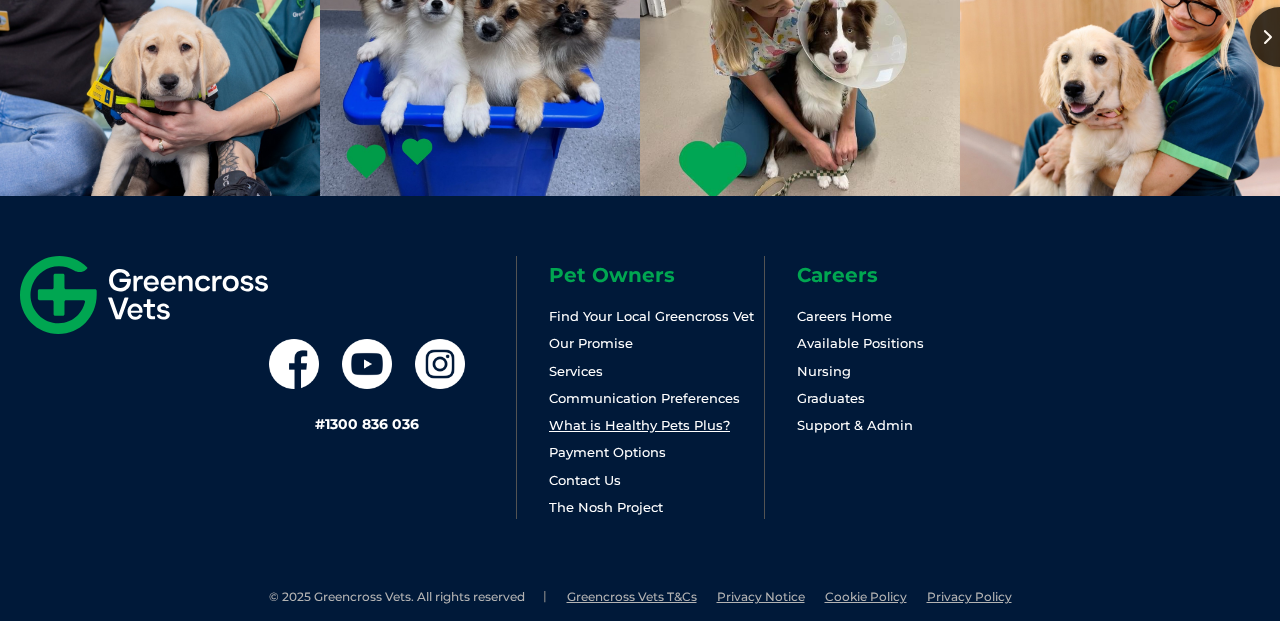 click on "What is Healthy Pets Plus?" at bounding box center (639, 425) 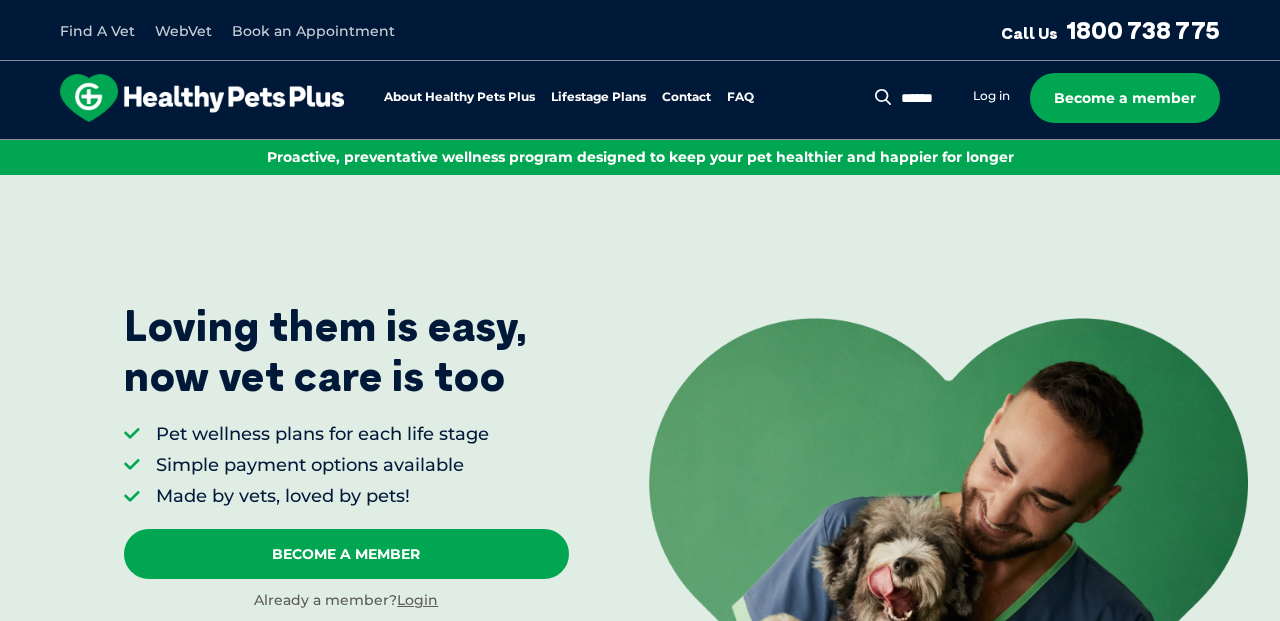 scroll, scrollTop: 0, scrollLeft: 0, axis: both 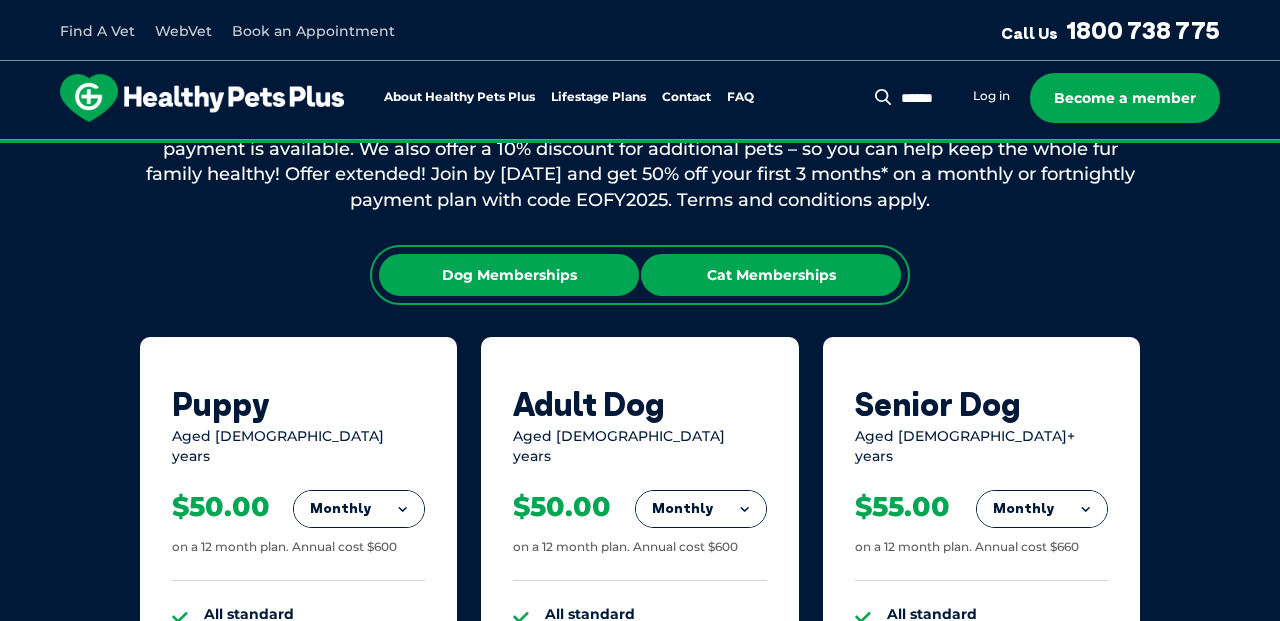 click on "Cat Memberships" at bounding box center (771, 275) 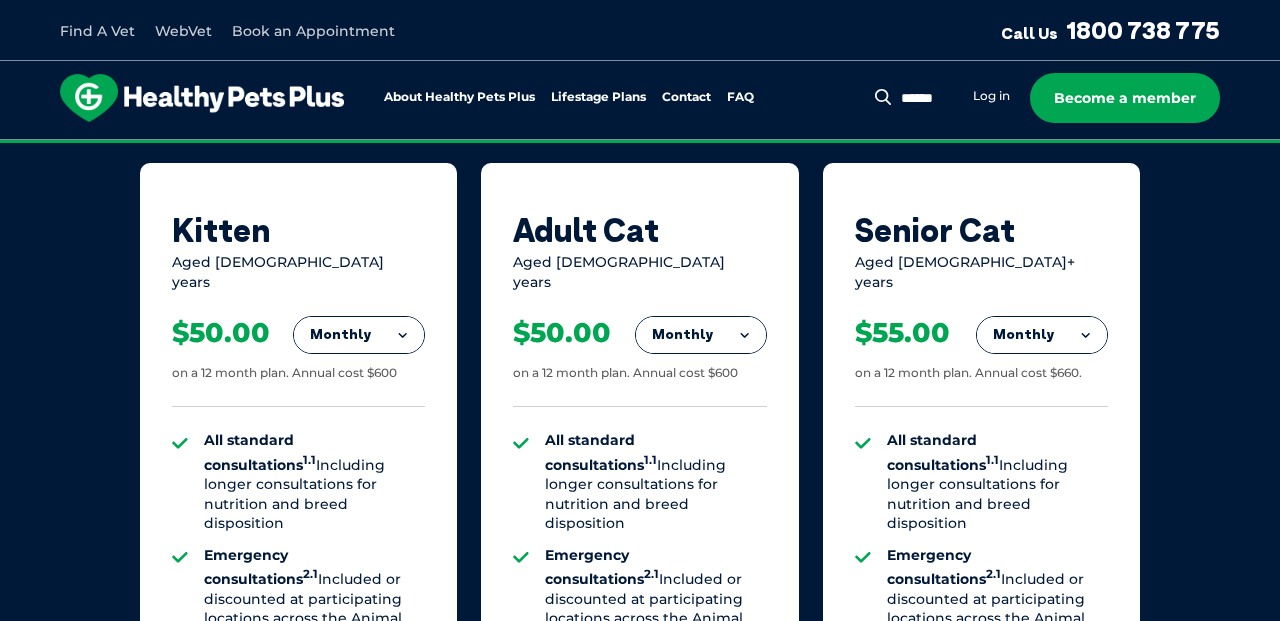 scroll, scrollTop: 1861, scrollLeft: 0, axis: vertical 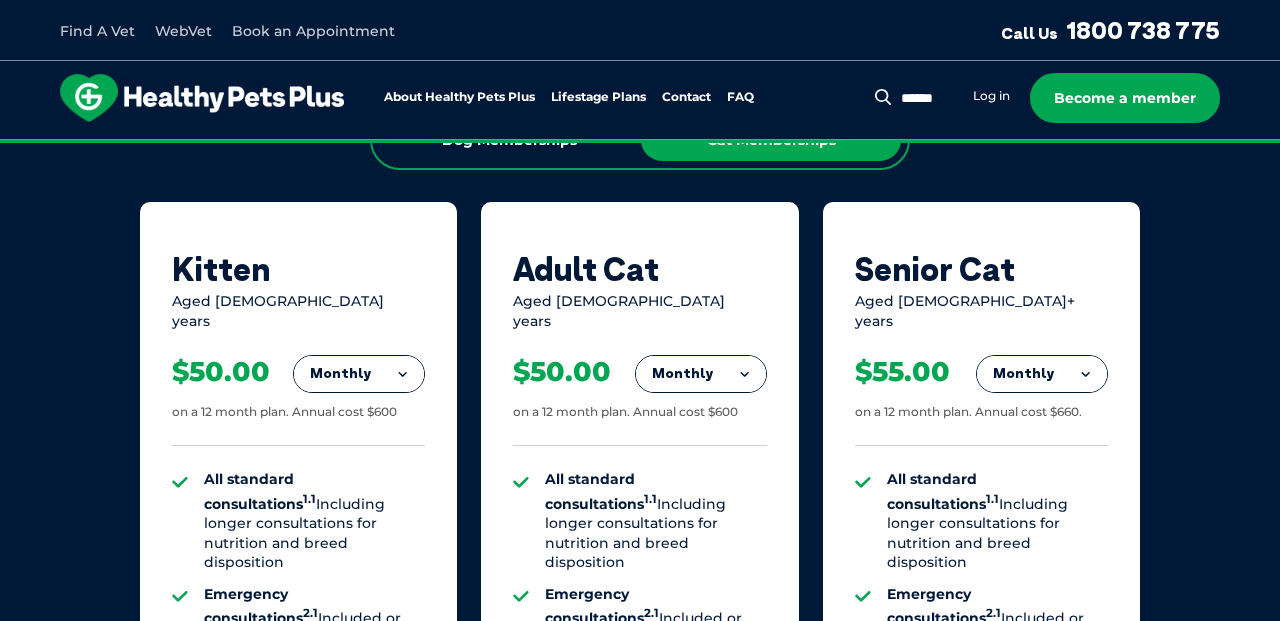 click on "Monthly" at bounding box center (359, 374) 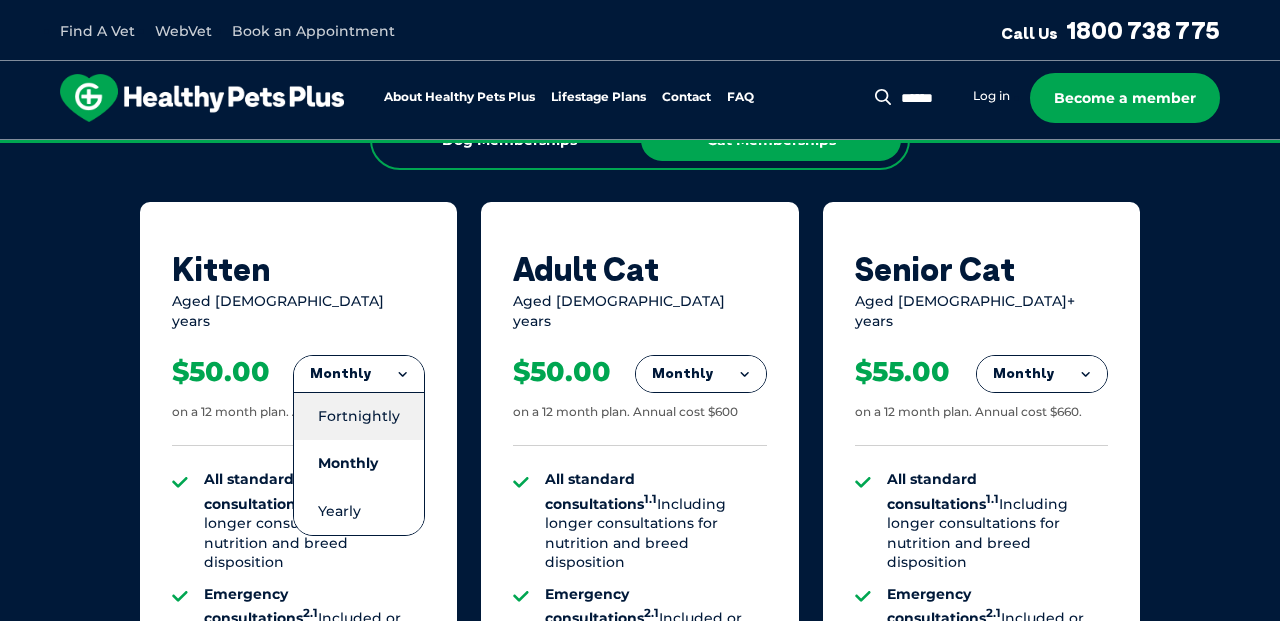 click on "Fortnightly" at bounding box center [359, 416] 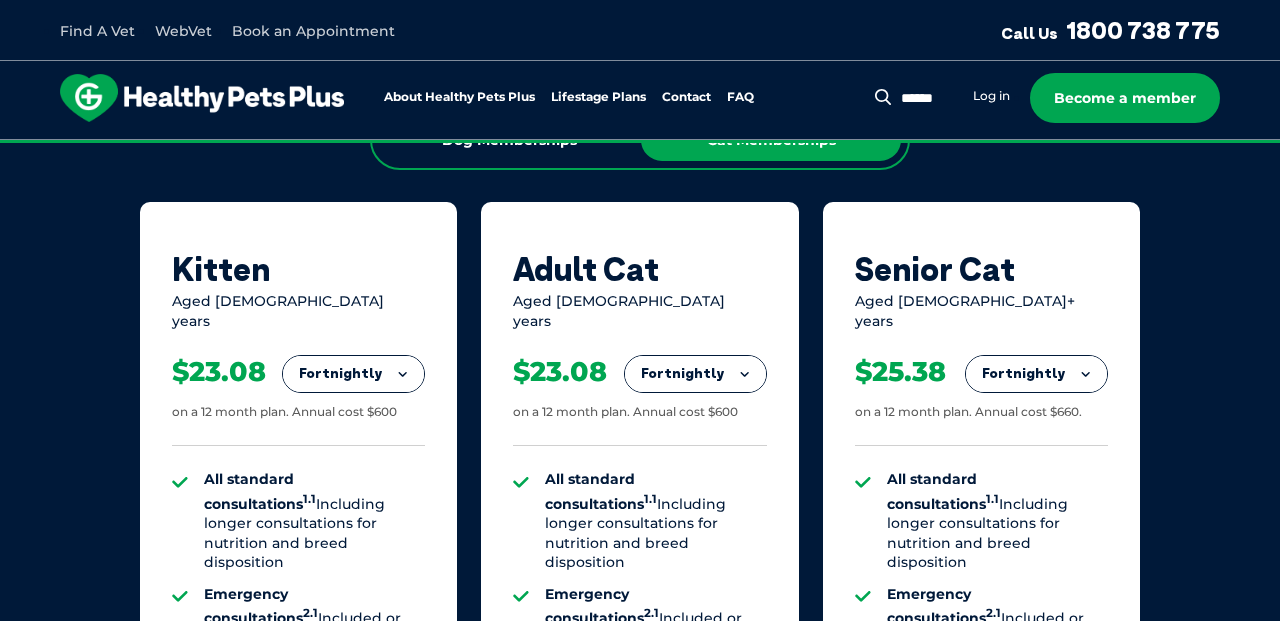 click on "Fortnightly" at bounding box center (353, 374) 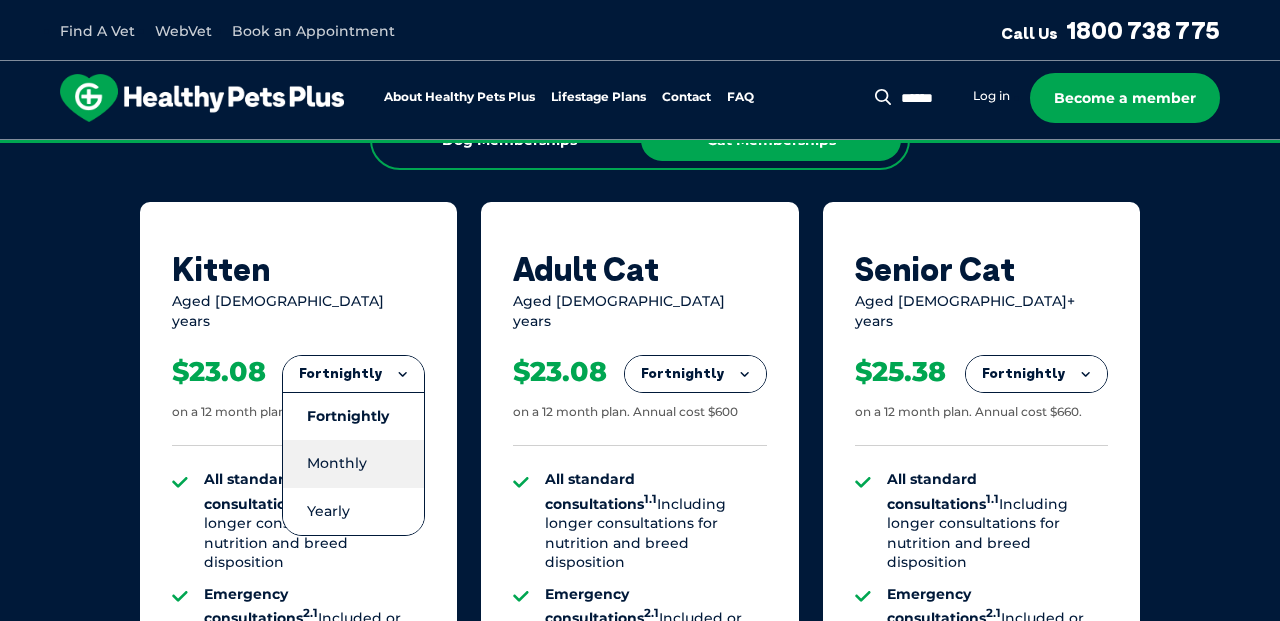 click on "Monthly" at bounding box center (353, 463) 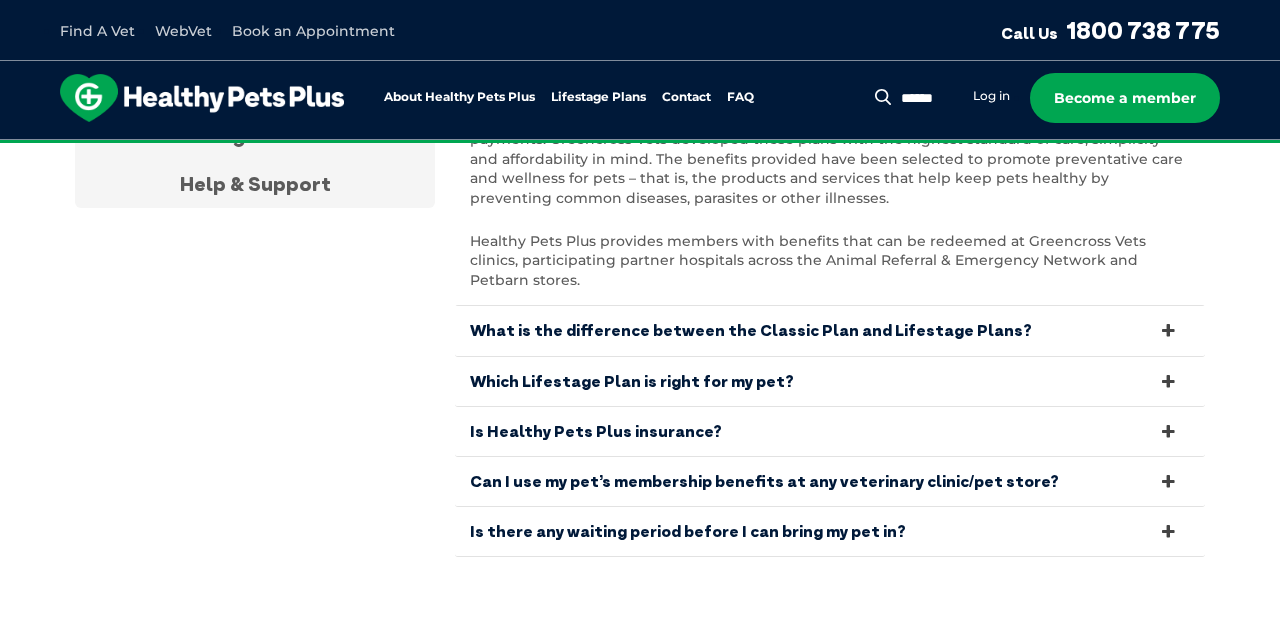 scroll, scrollTop: 4730, scrollLeft: 0, axis: vertical 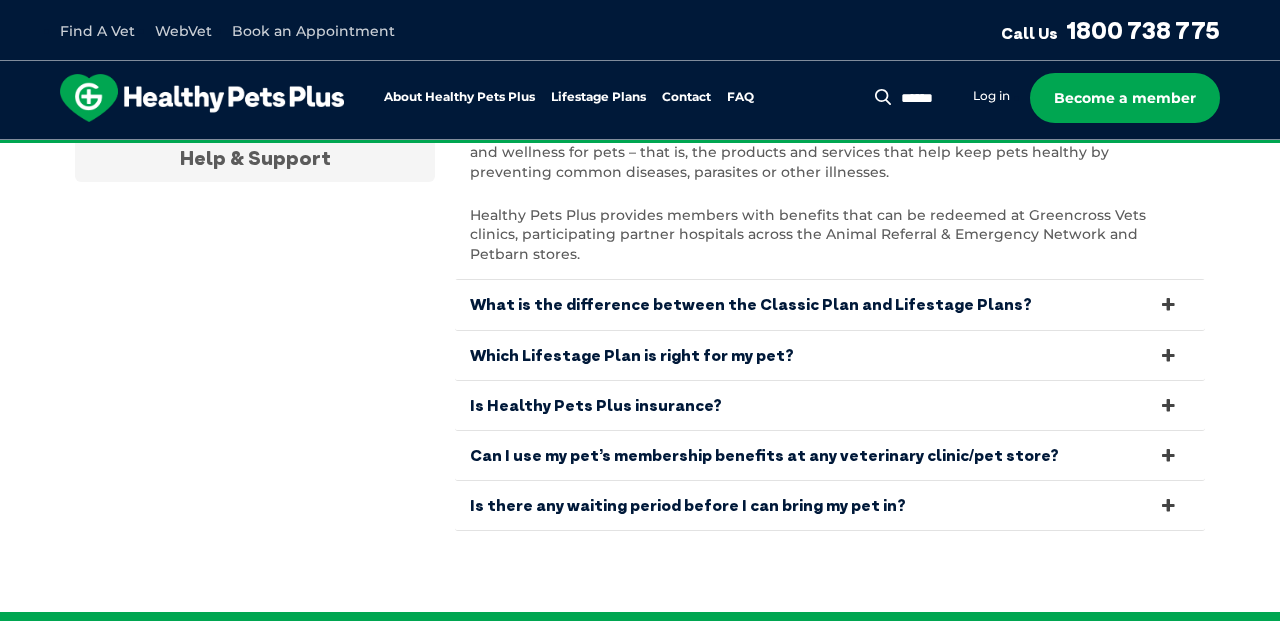 click at bounding box center (1169, 304) 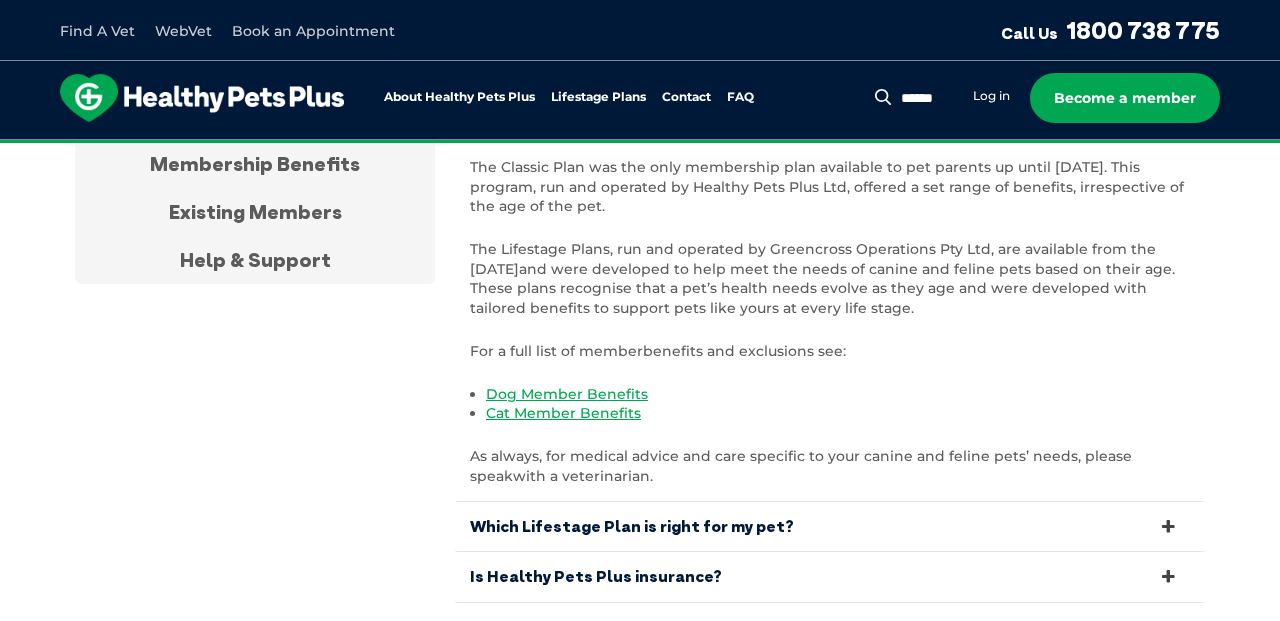 scroll, scrollTop: 4637, scrollLeft: 0, axis: vertical 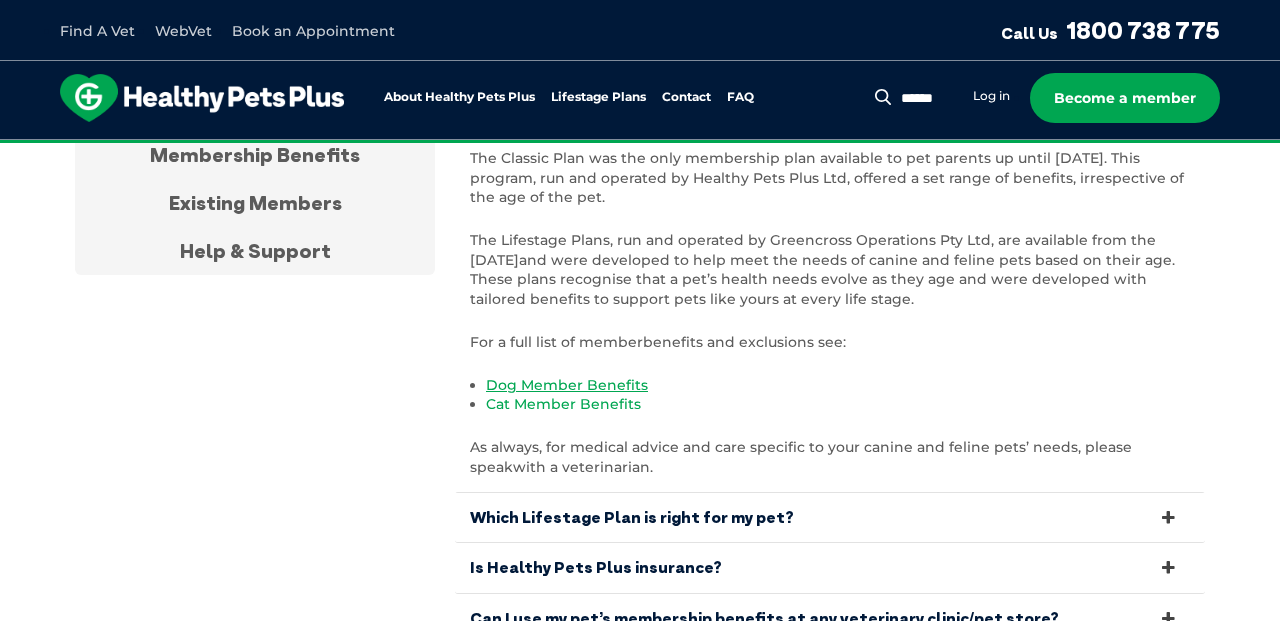 click on "Cat Member Benefits" at bounding box center (563, 404) 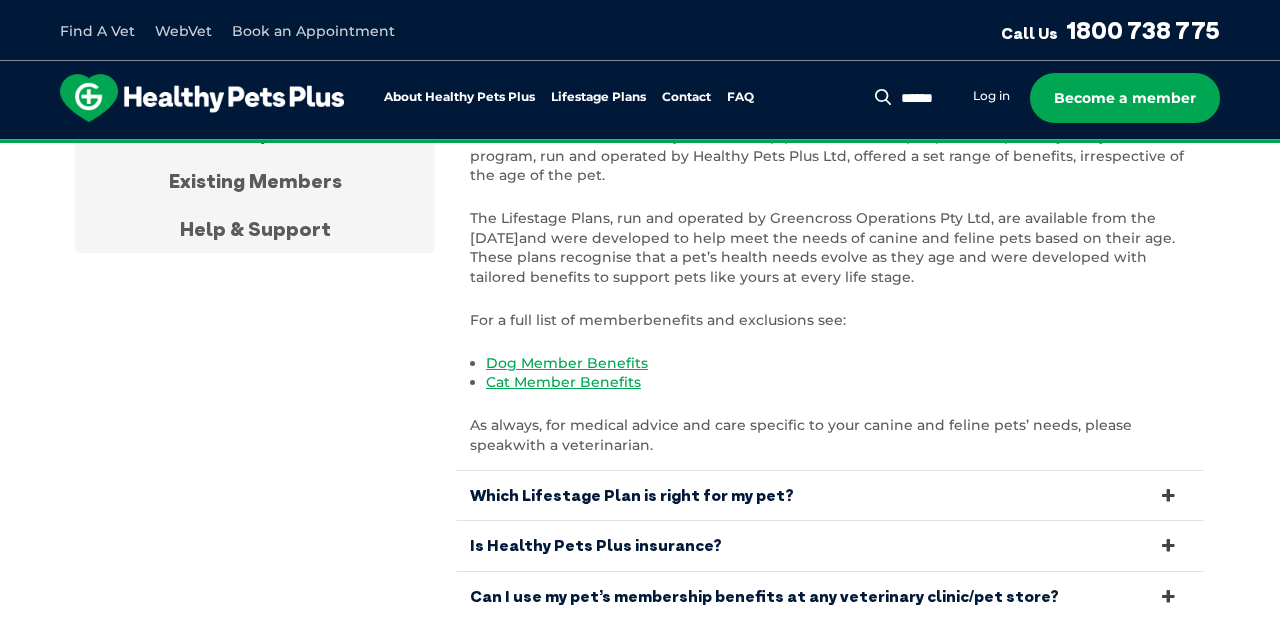 scroll, scrollTop: 4672, scrollLeft: 0, axis: vertical 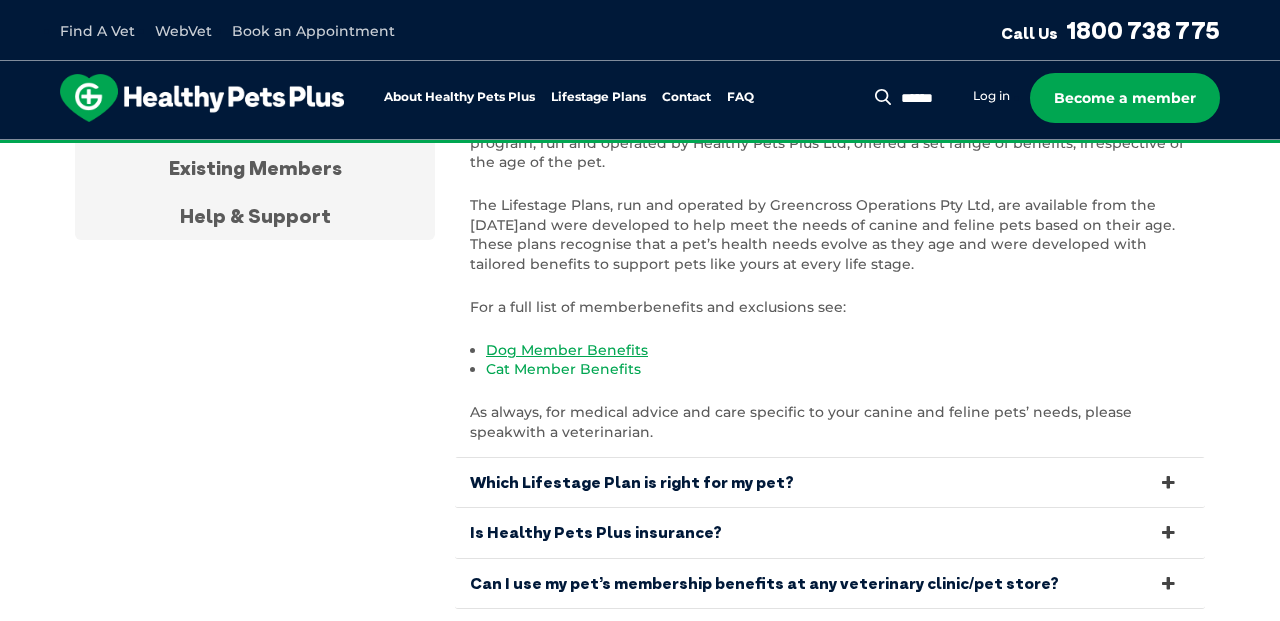click on "Cat Member Benefits" at bounding box center [563, 369] 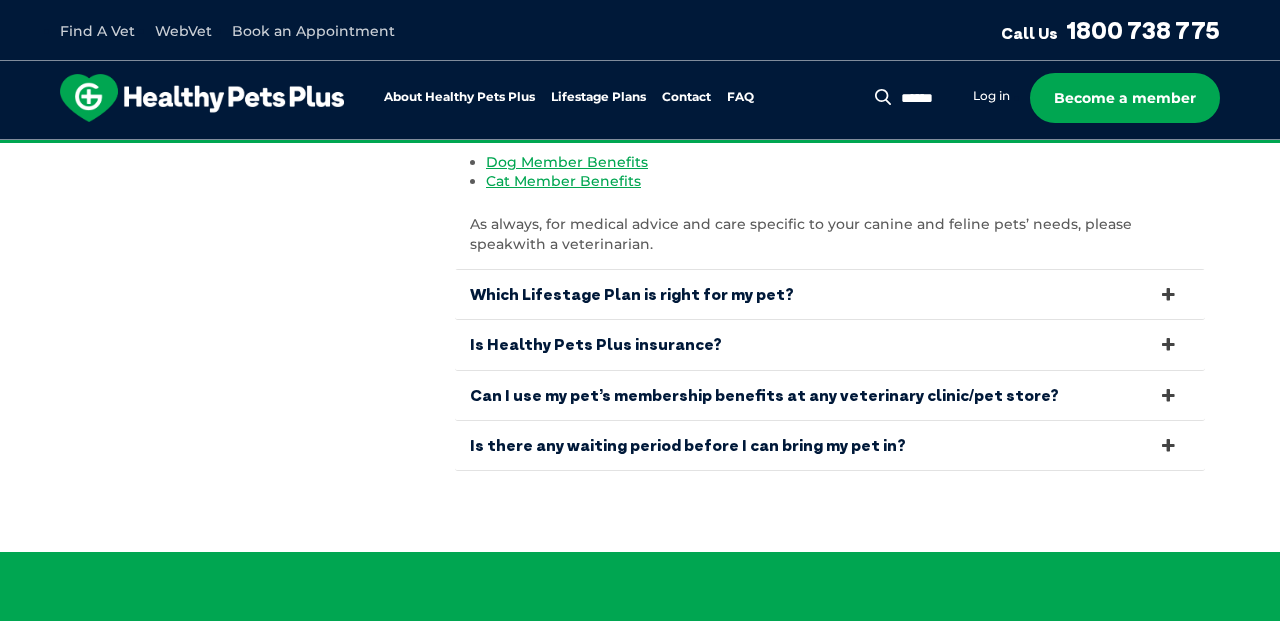 scroll, scrollTop: 4875, scrollLeft: 0, axis: vertical 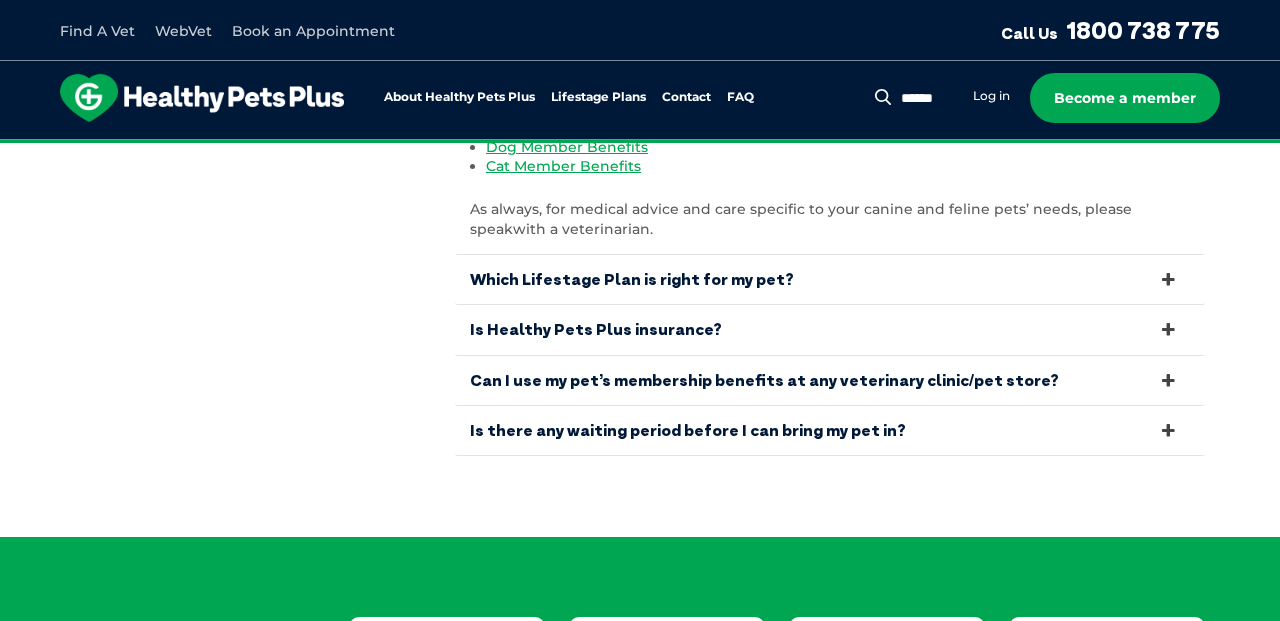 click on "Is Healthy Pets Plus insurance?" at bounding box center (830, 329) 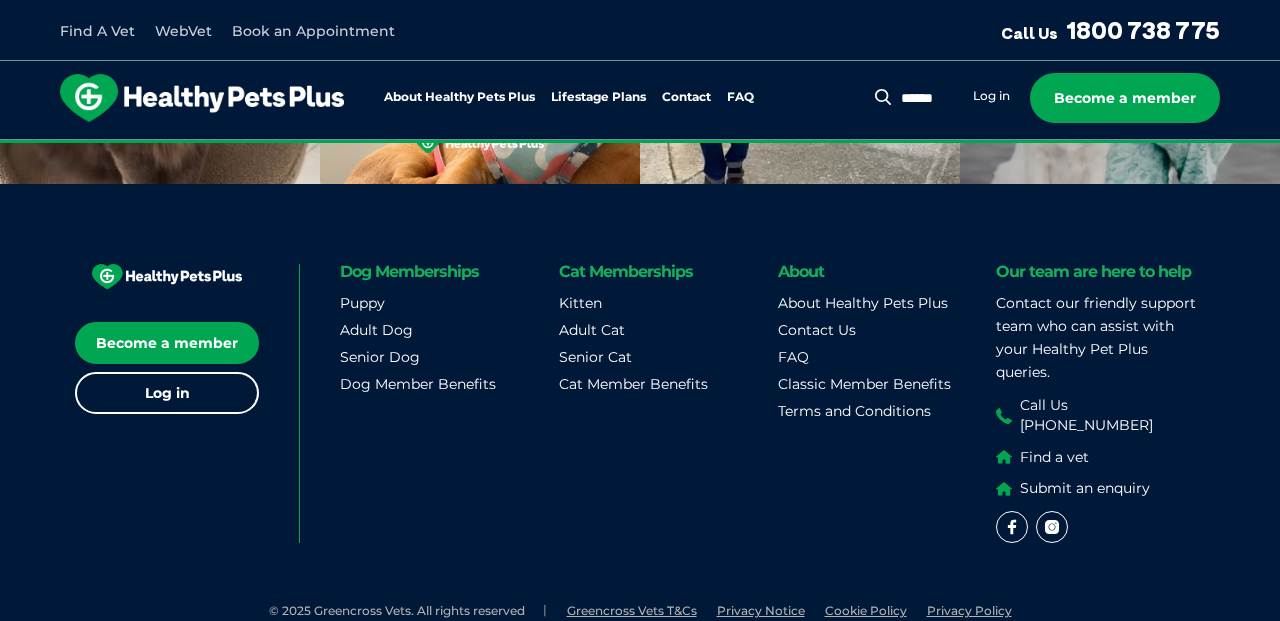 scroll, scrollTop: 5775, scrollLeft: 0, axis: vertical 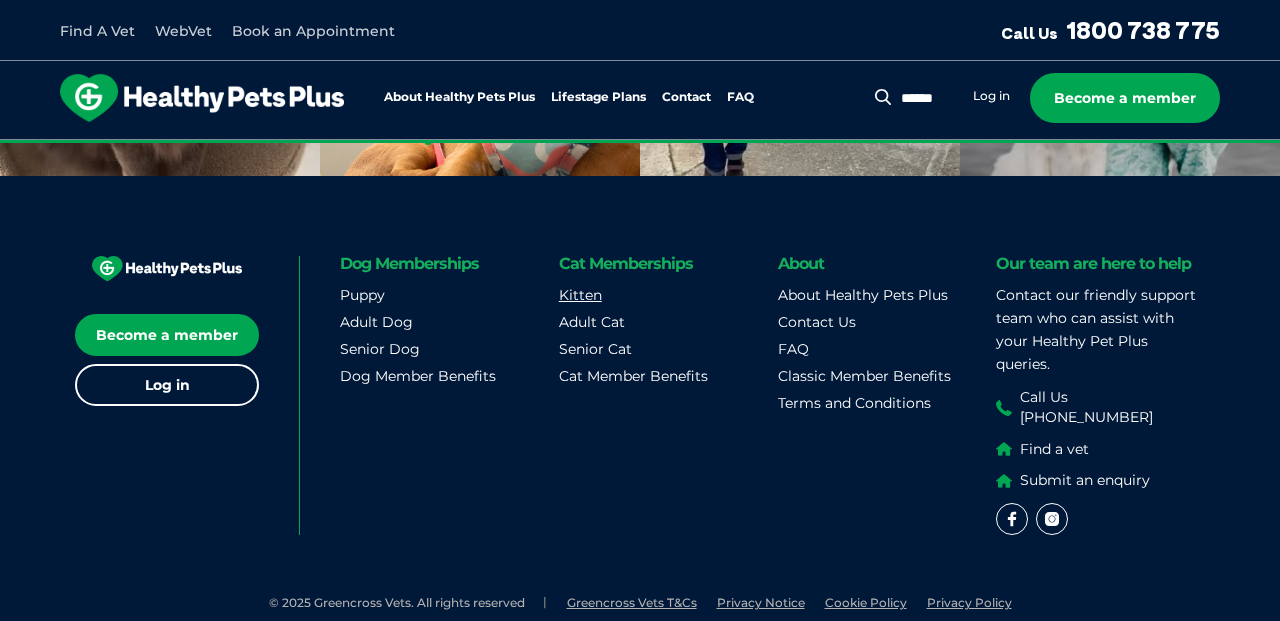 click on "Kitten" at bounding box center (580, 295) 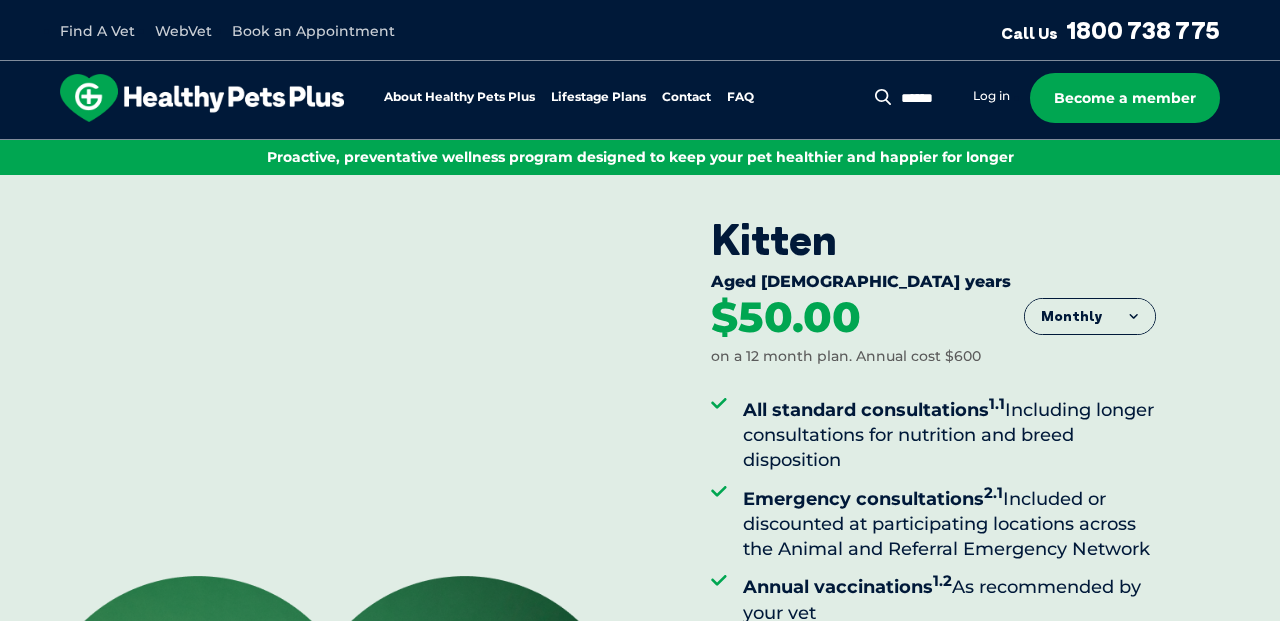 scroll, scrollTop: 0, scrollLeft: 0, axis: both 